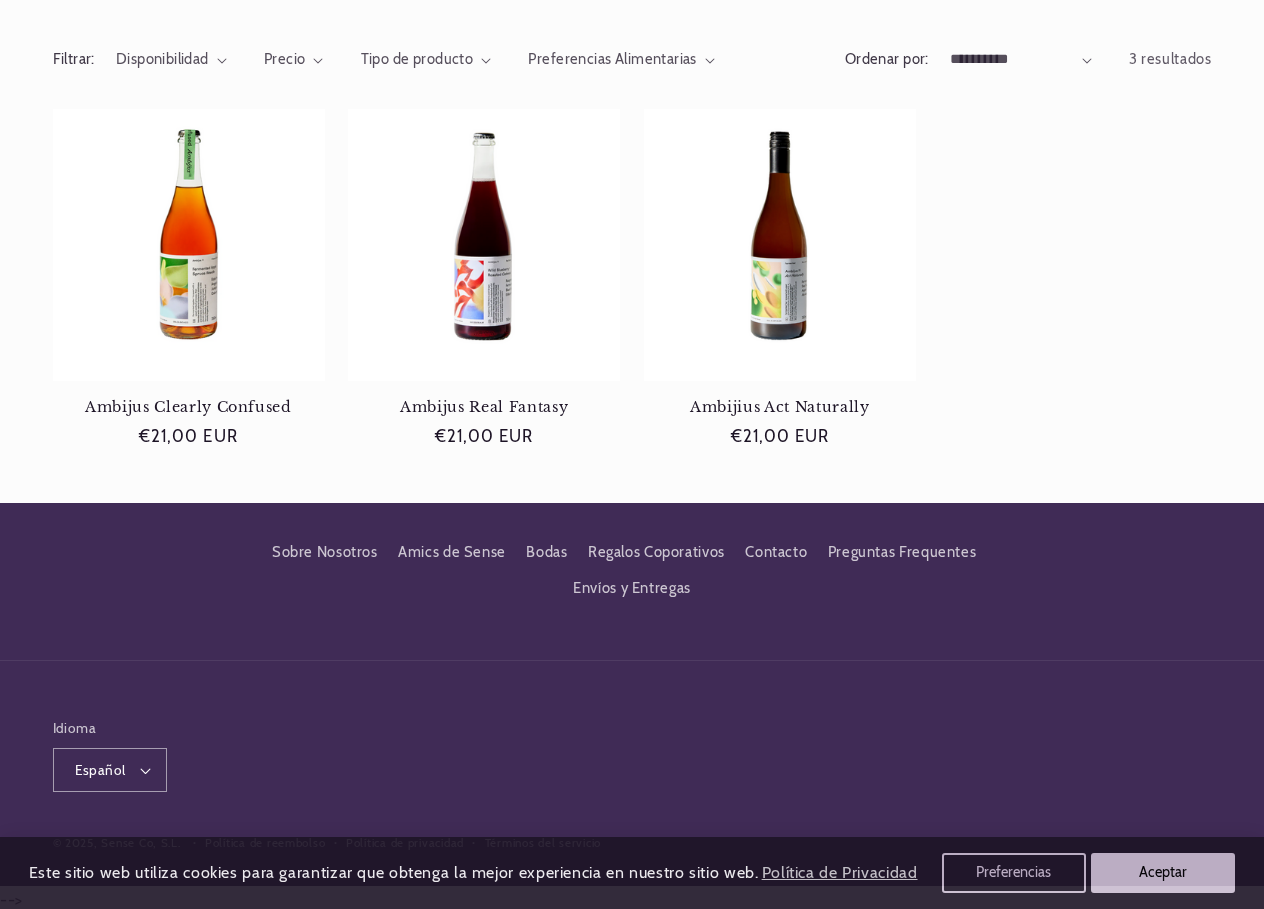 scroll, scrollTop: 346, scrollLeft: 0, axis: vertical 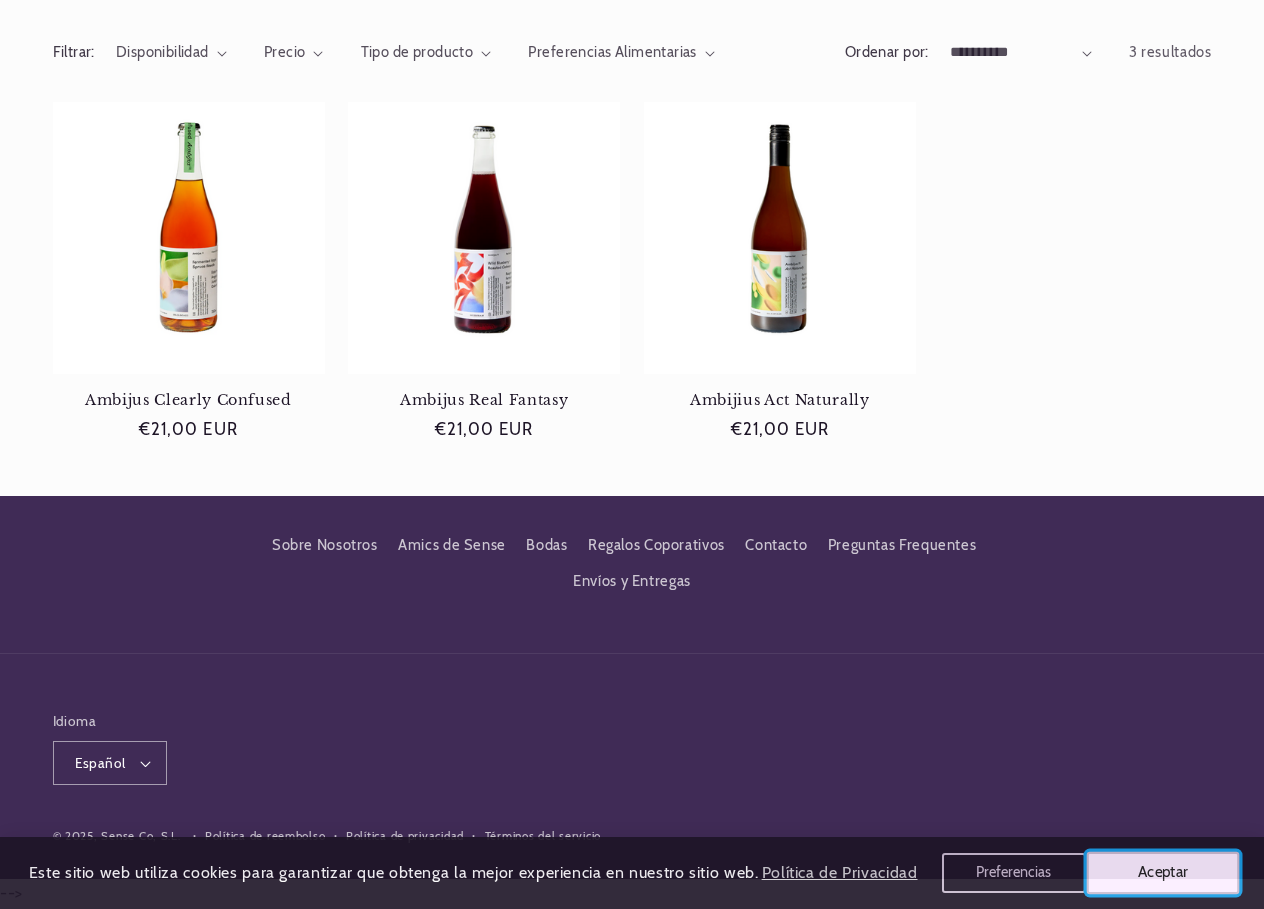 click on "Aceptar" at bounding box center [1163, 873] 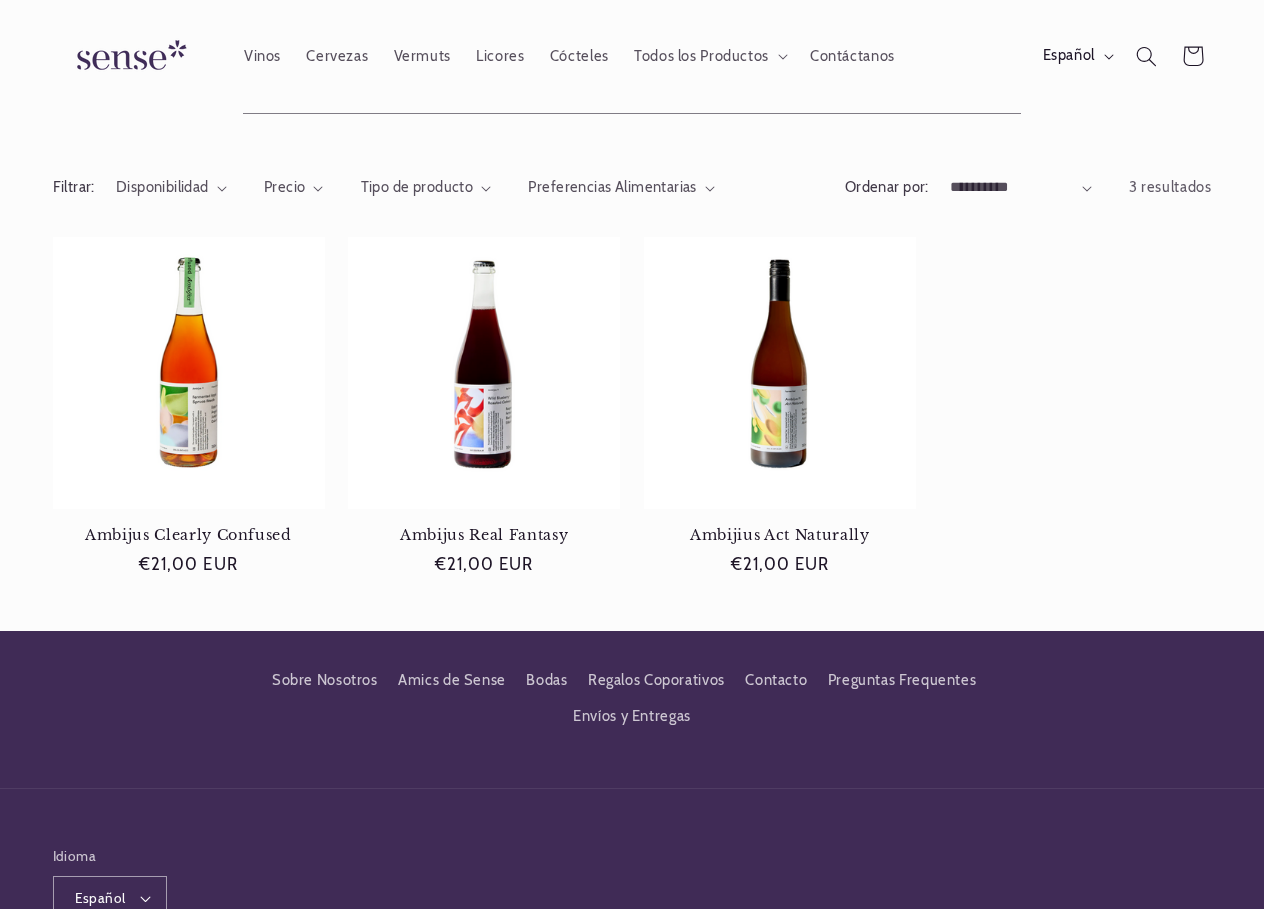 scroll, scrollTop: 146, scrollLeft: 0, axis: vertical 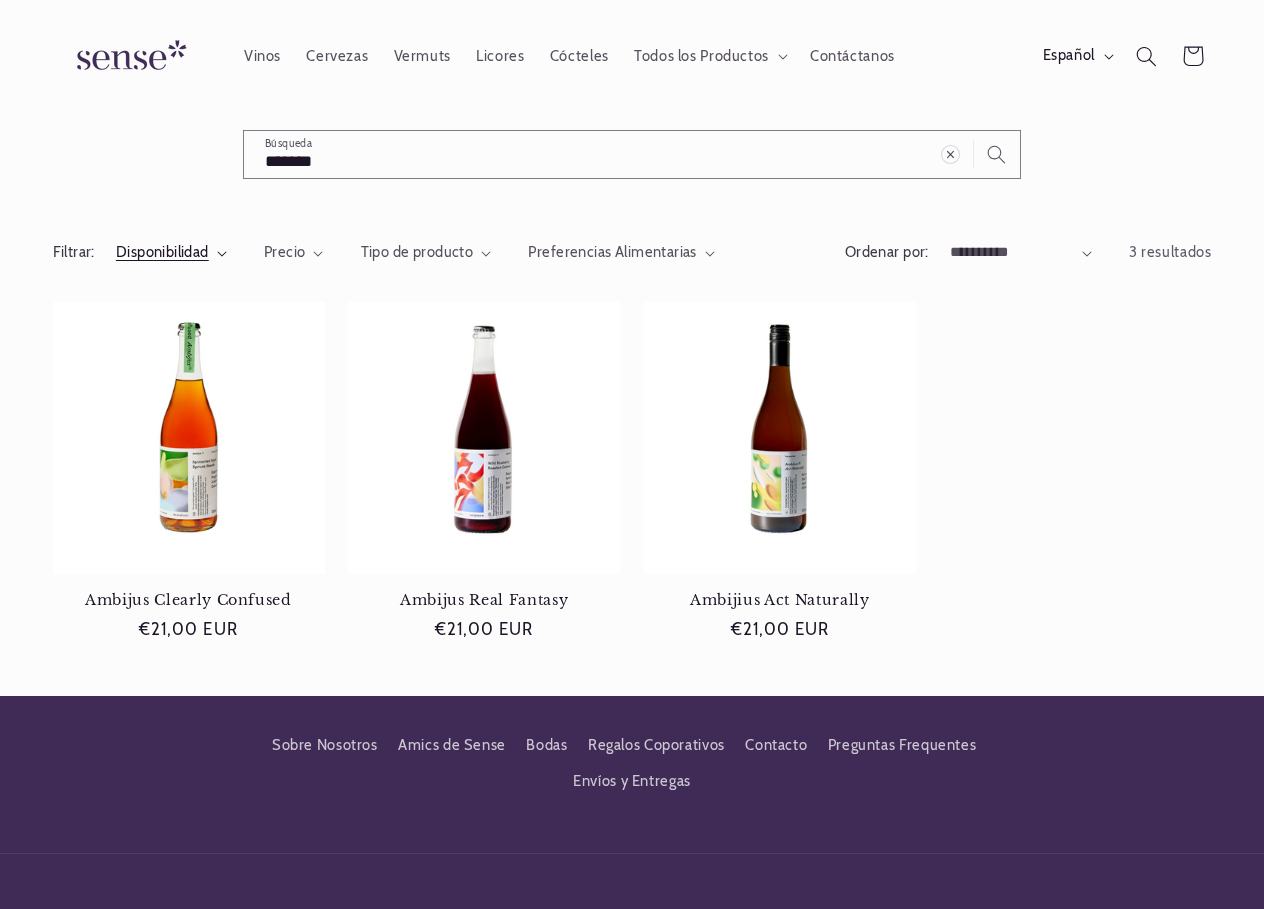 click on "Disponibilidad" at bounding box center (162, 252) 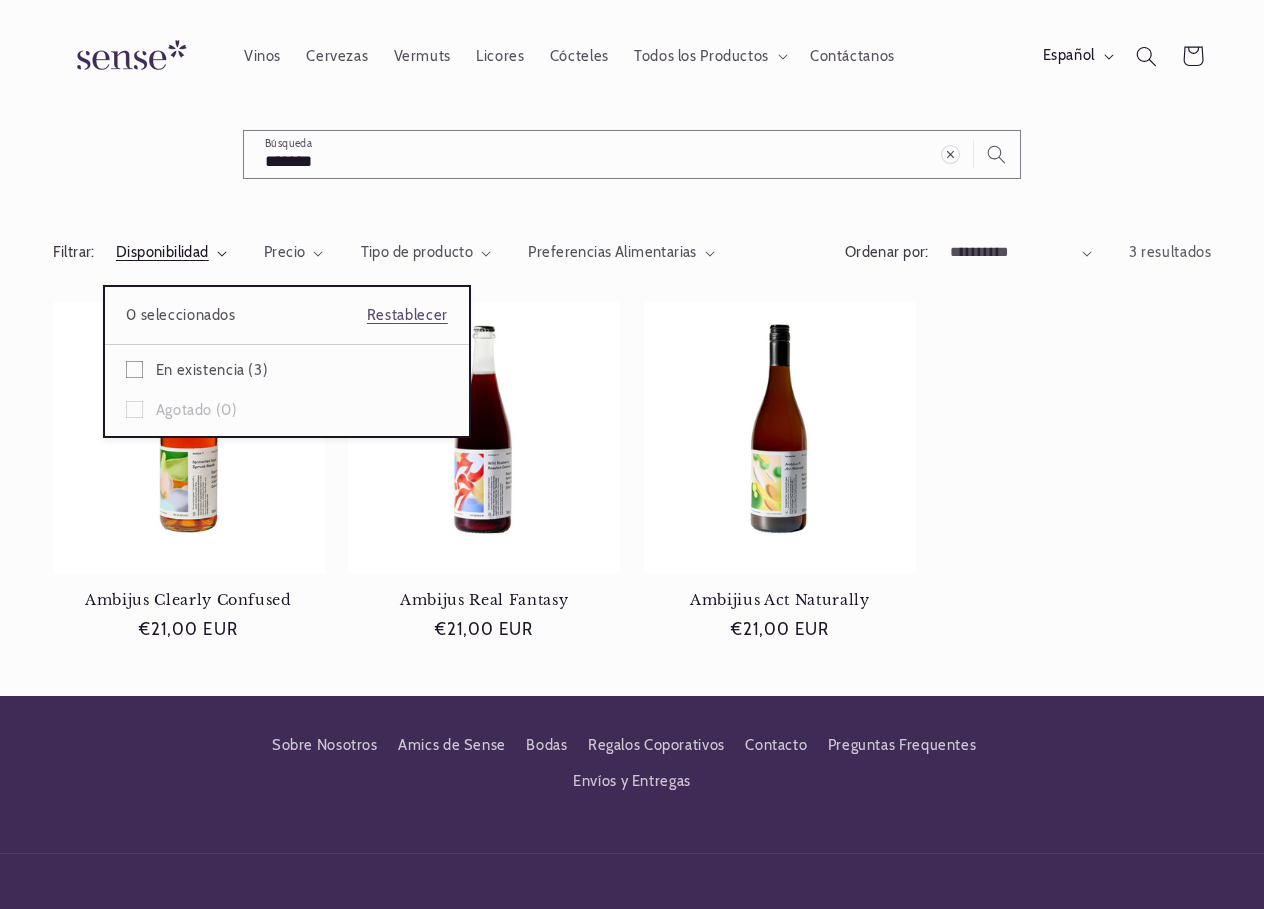 scroll, scrollTop: 0, scrollLeft: 0, axis: both 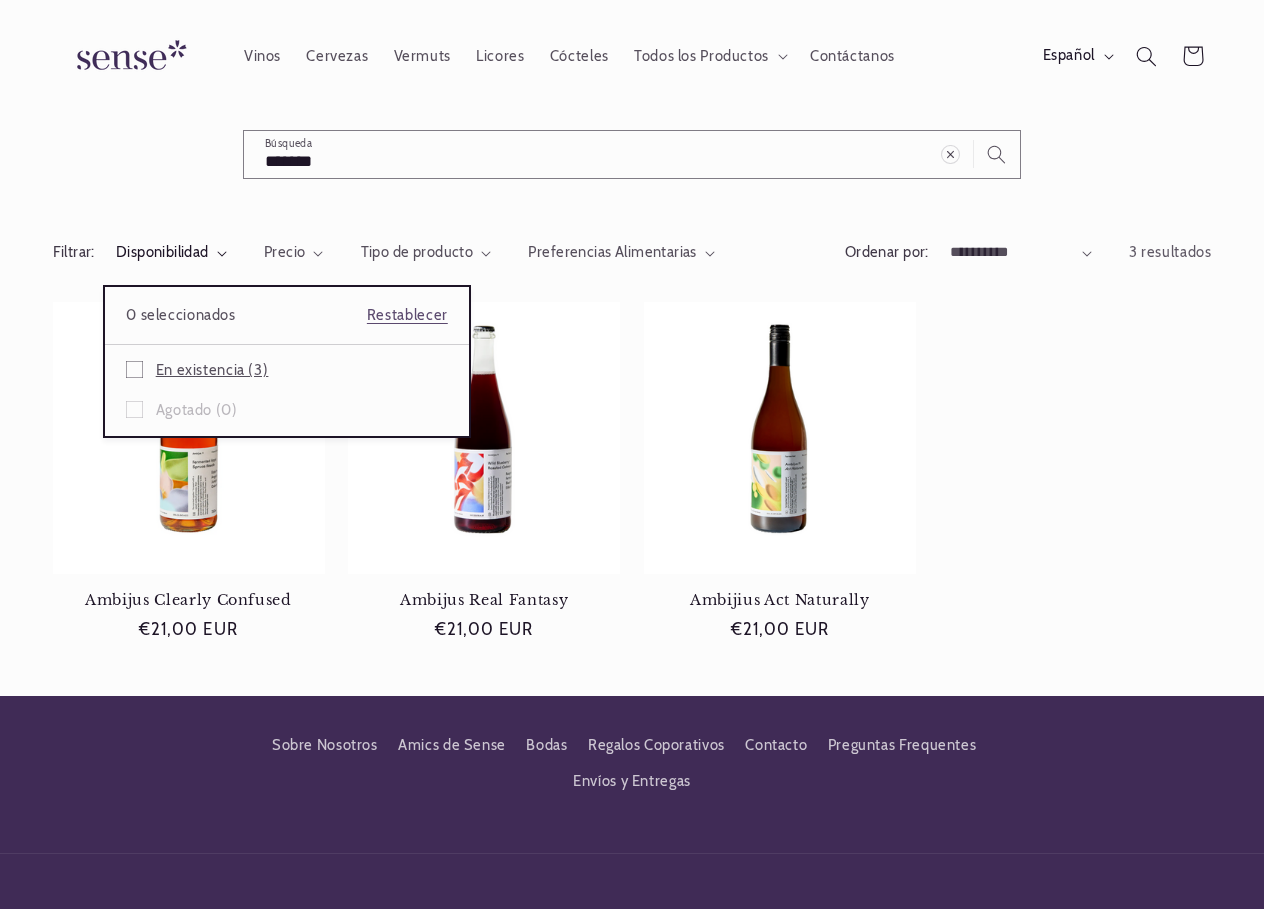 click 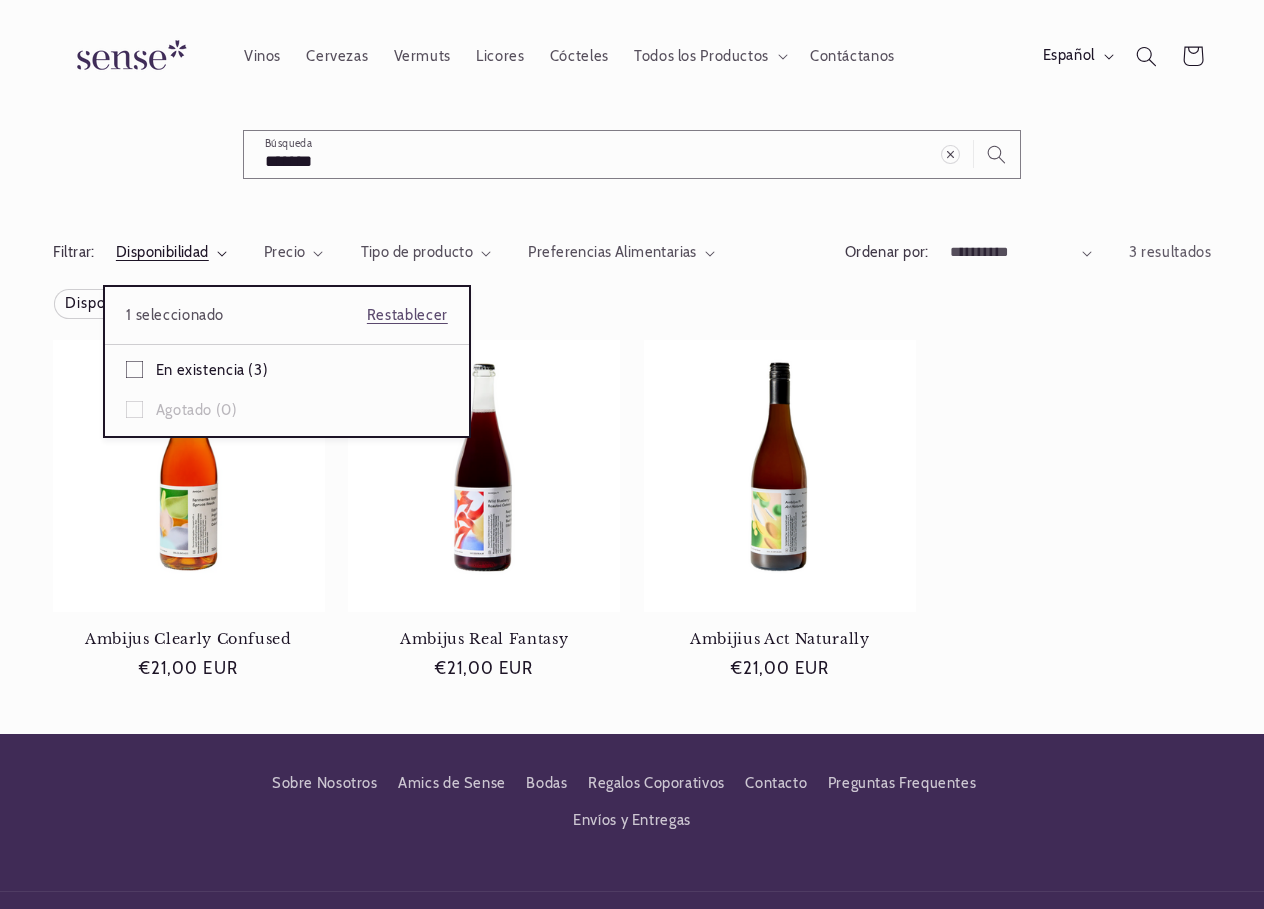 click on "Disponibilidad" at bounding box center [171, 253] 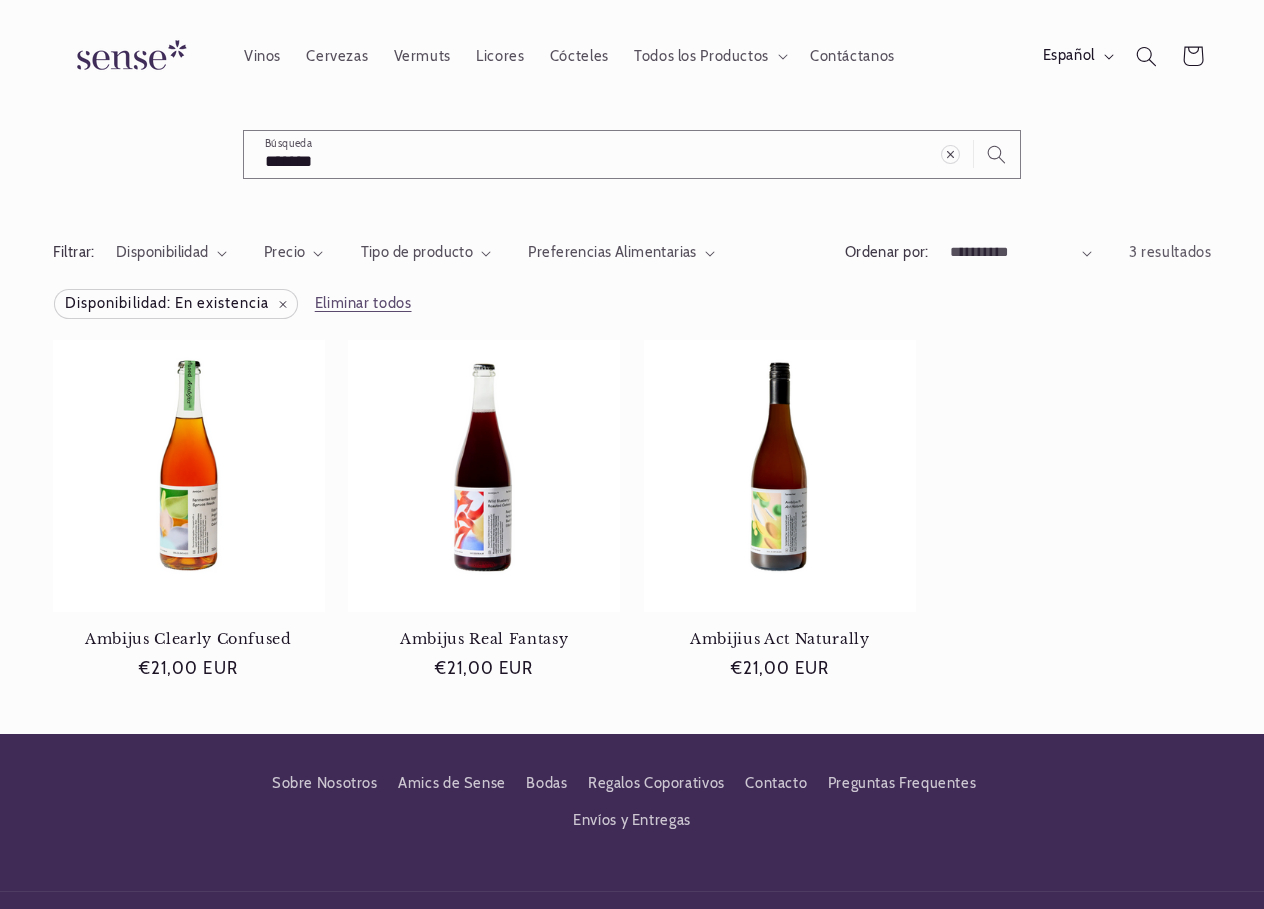 scroll, scrollTop: 0, scrollLeft: 0, axis: both 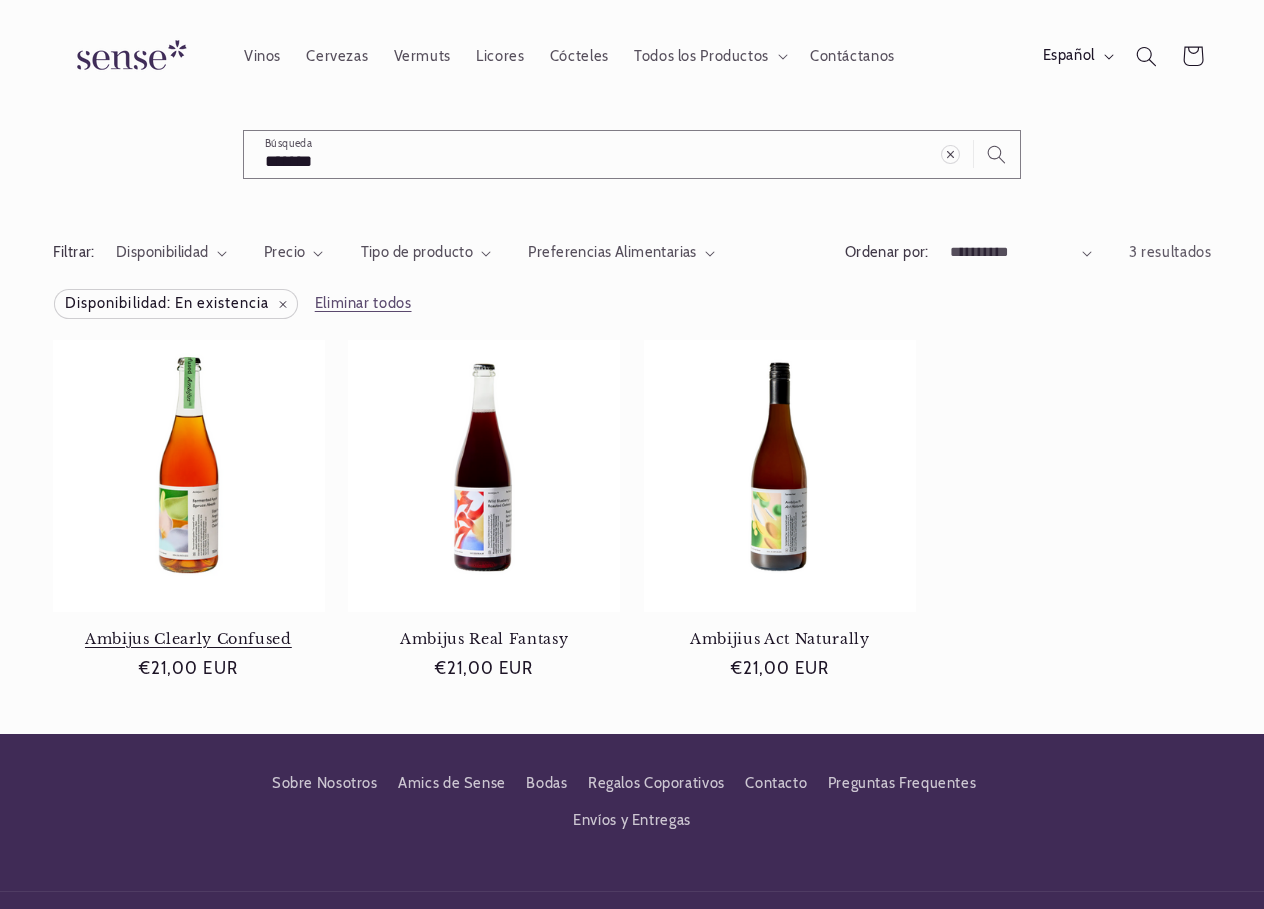 click on "Ambijus Clearly Confused" at bounding box center [189, 639] 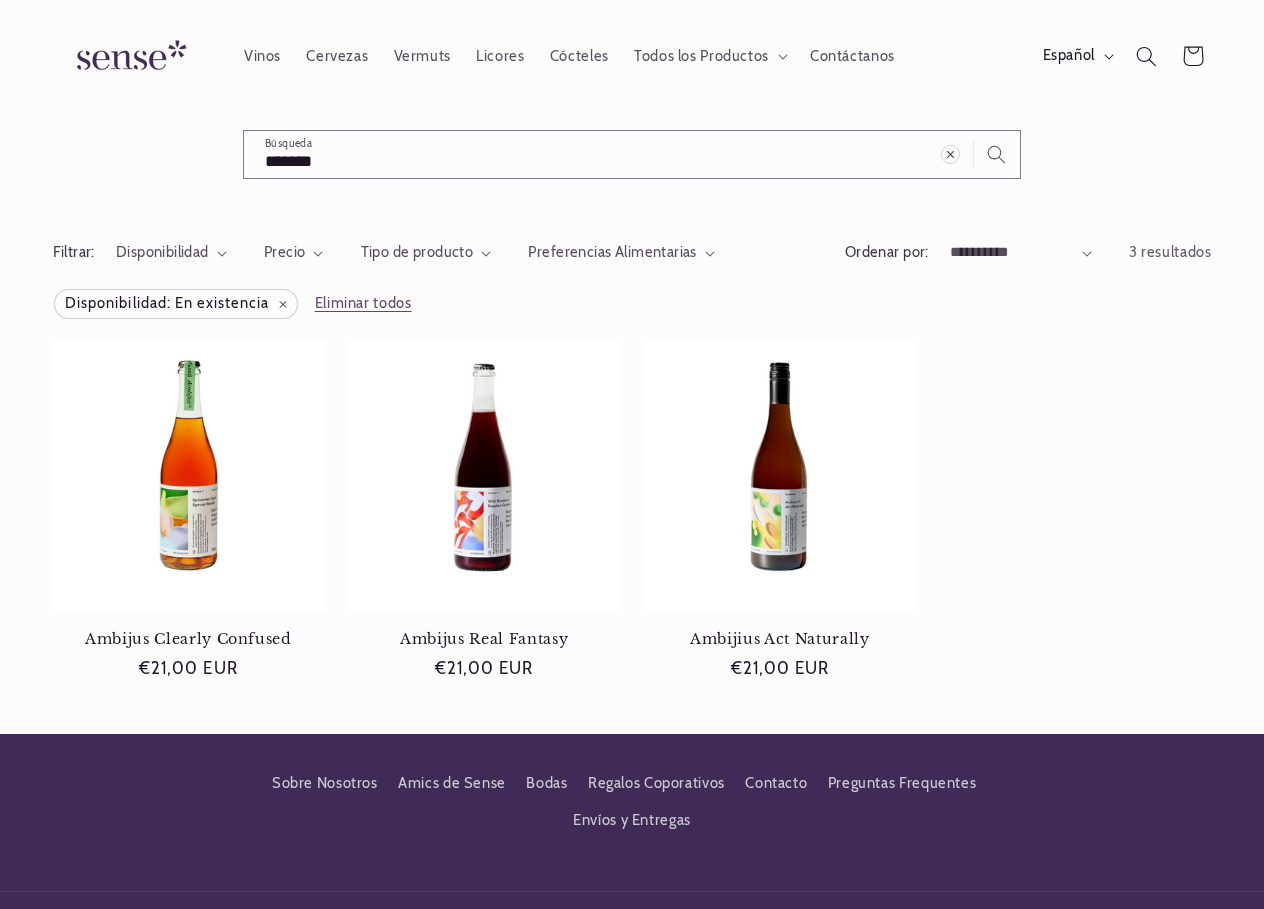 scroll, scrollTop: 0, scrollLeft: 1126, axis: horizontal 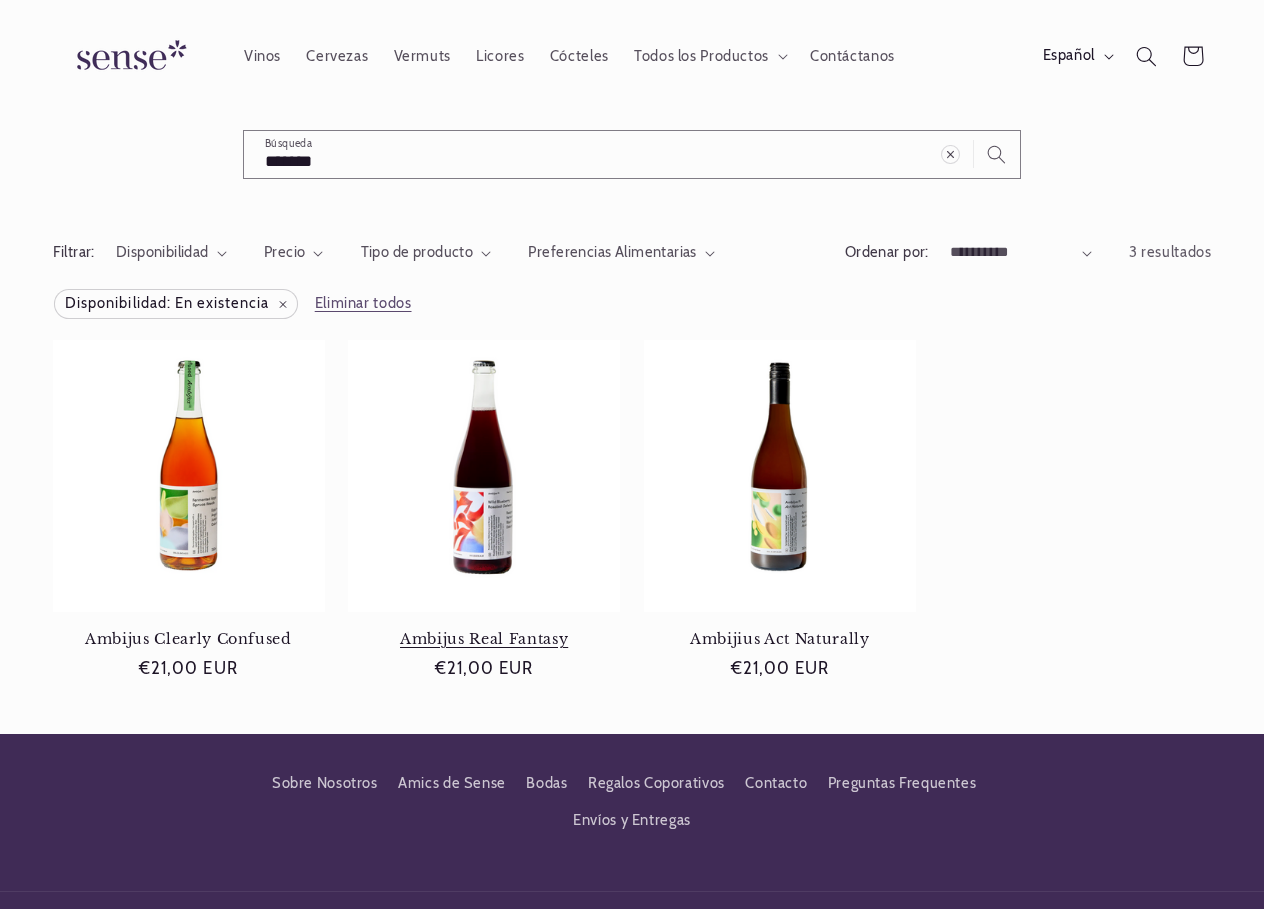 click on "Ambijus Real Fantasy" at bounding box center [484, 639] 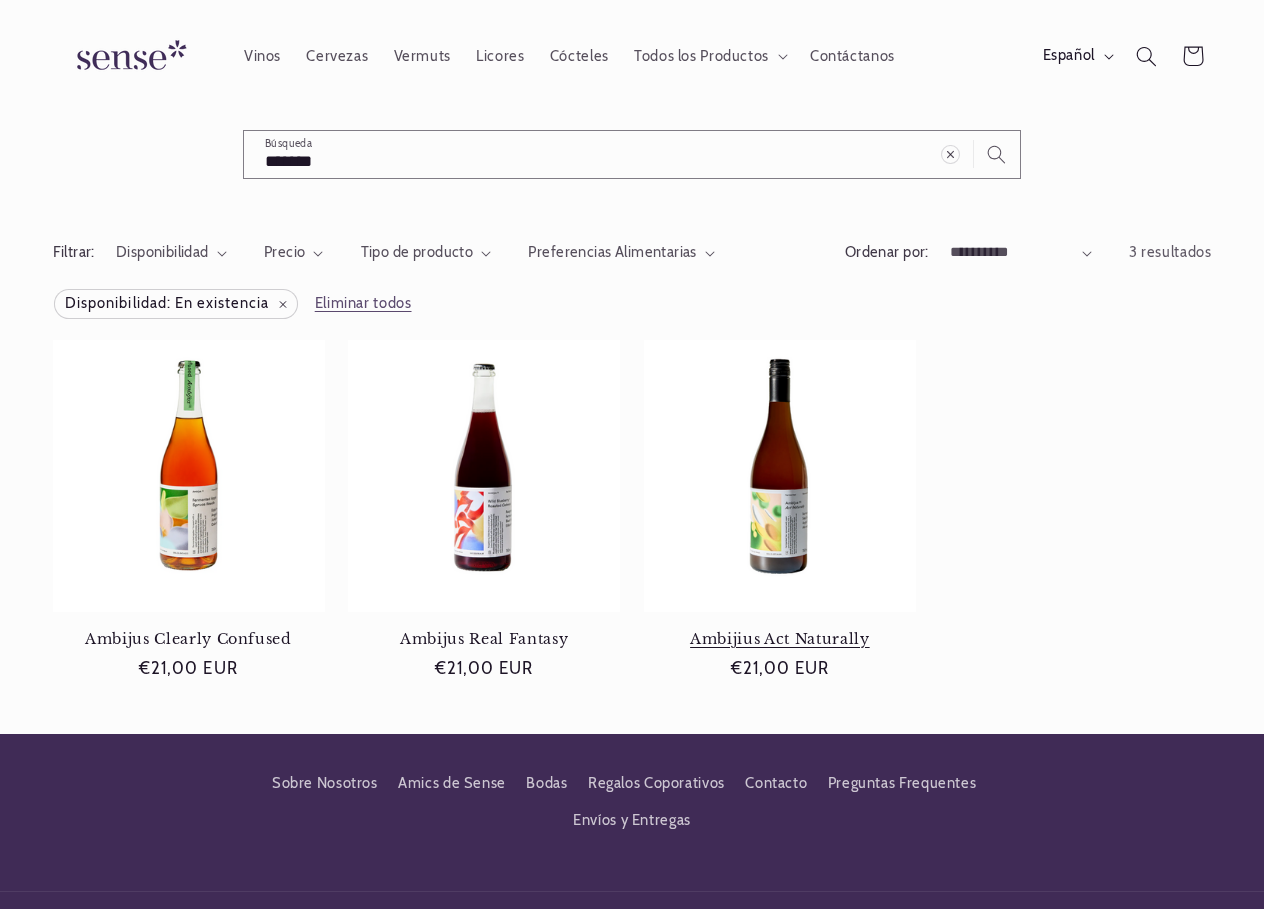 click on "Ambijius Act Naturally" at bounding box center (780, 639) 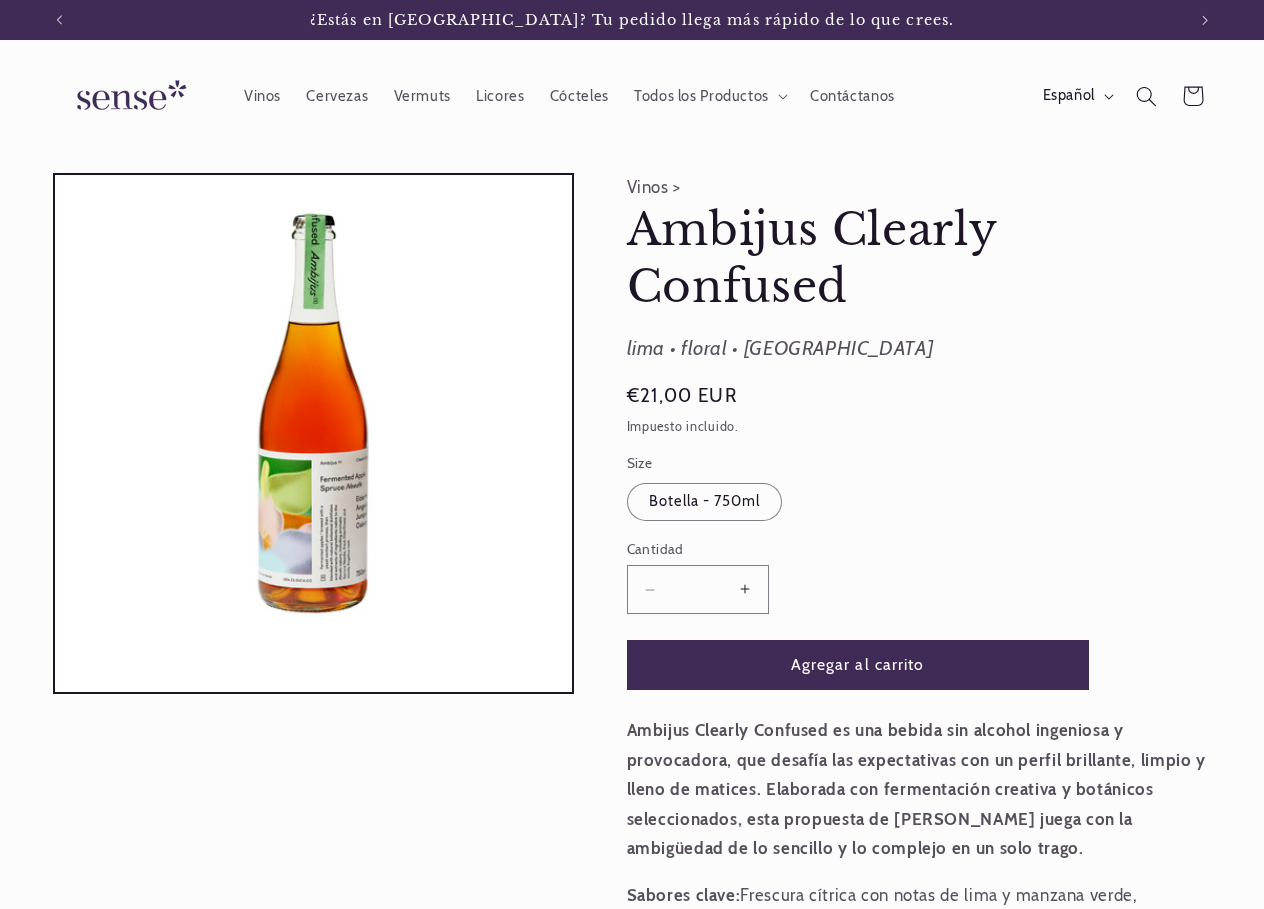 scroll, scrollTop: 0, scrollLeft: 0, axis: both 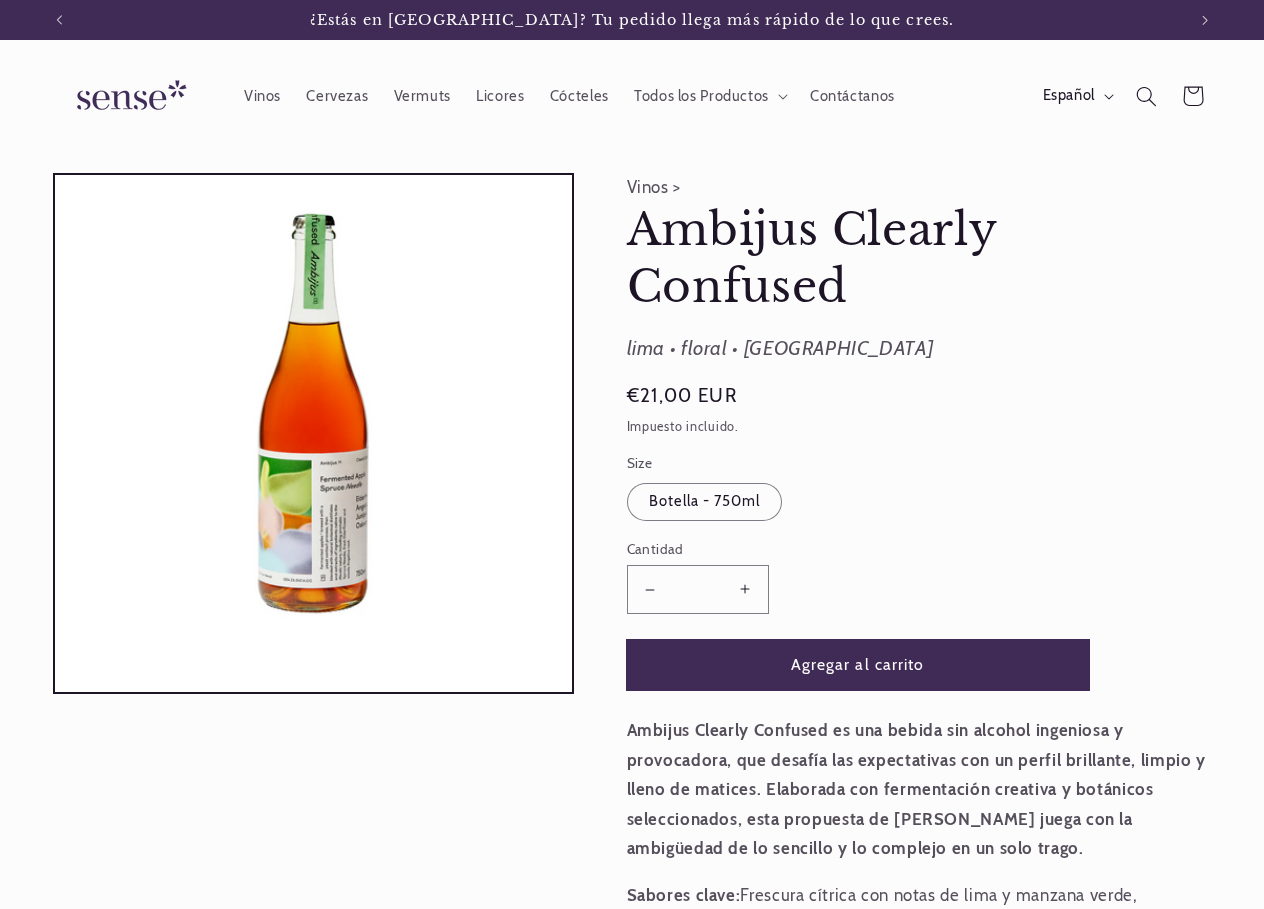 click on "Agregar al carrito" at bounding box center [858, 664] 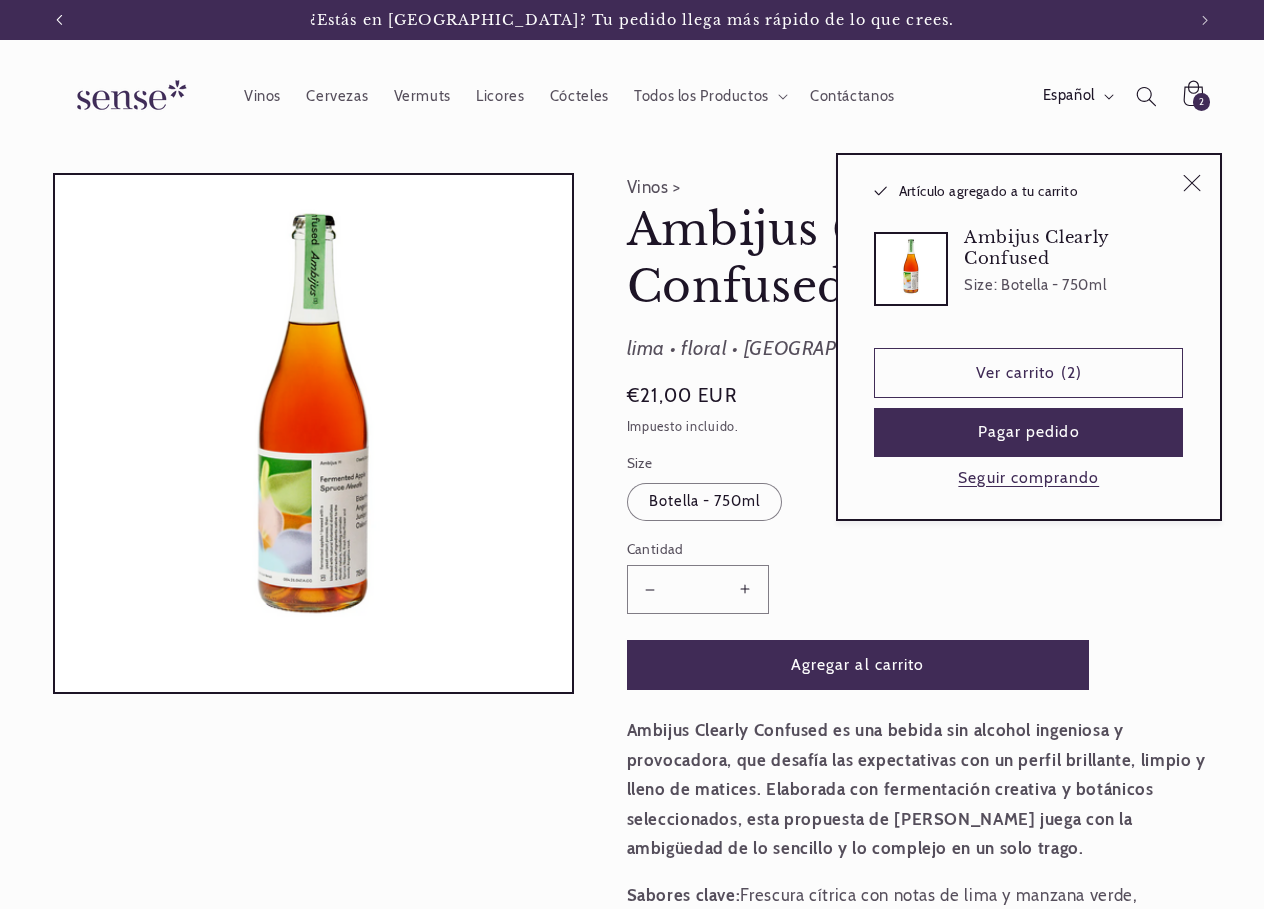 type on "*" 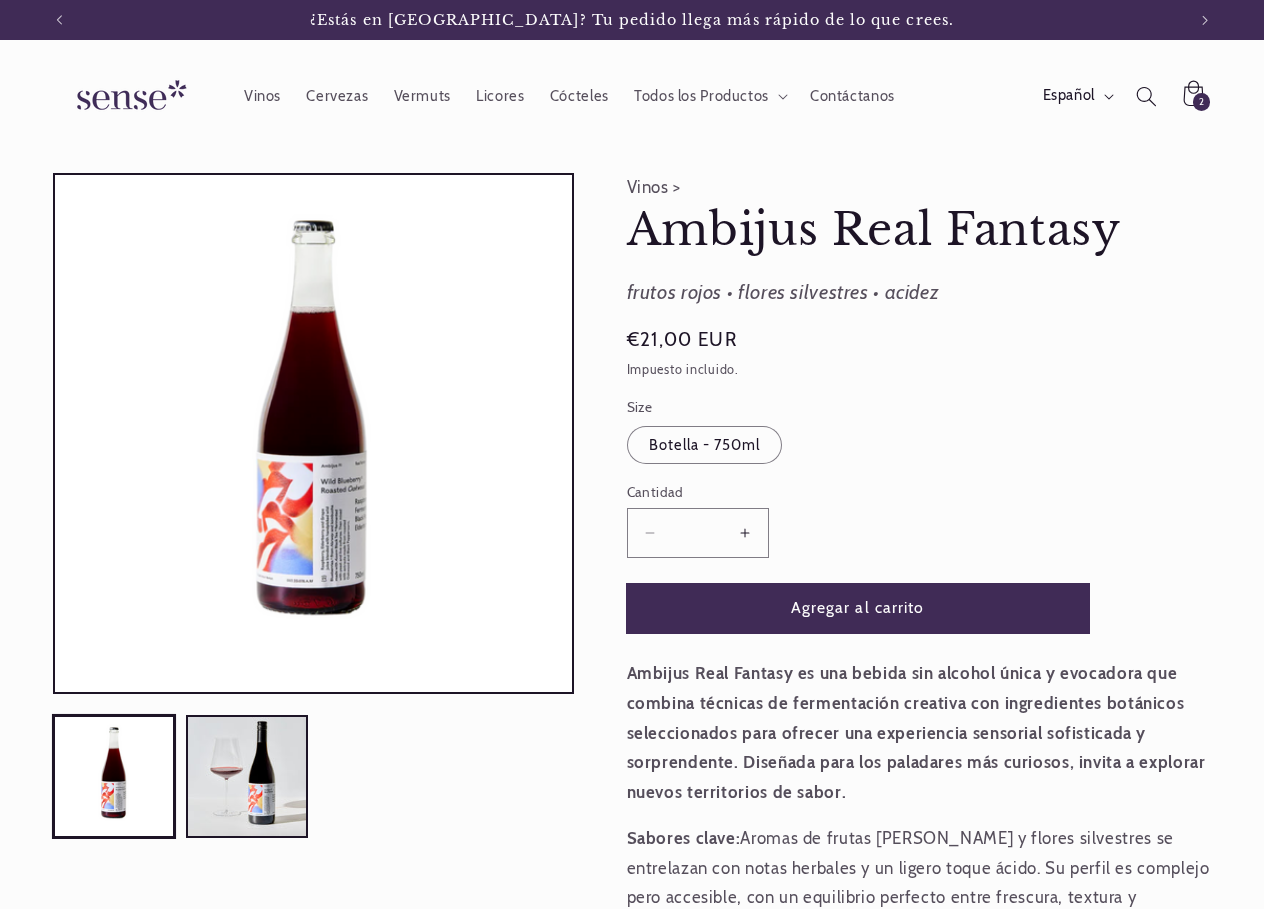 scroll, scrollTop: 0, scrollLeft: 0, axis: both 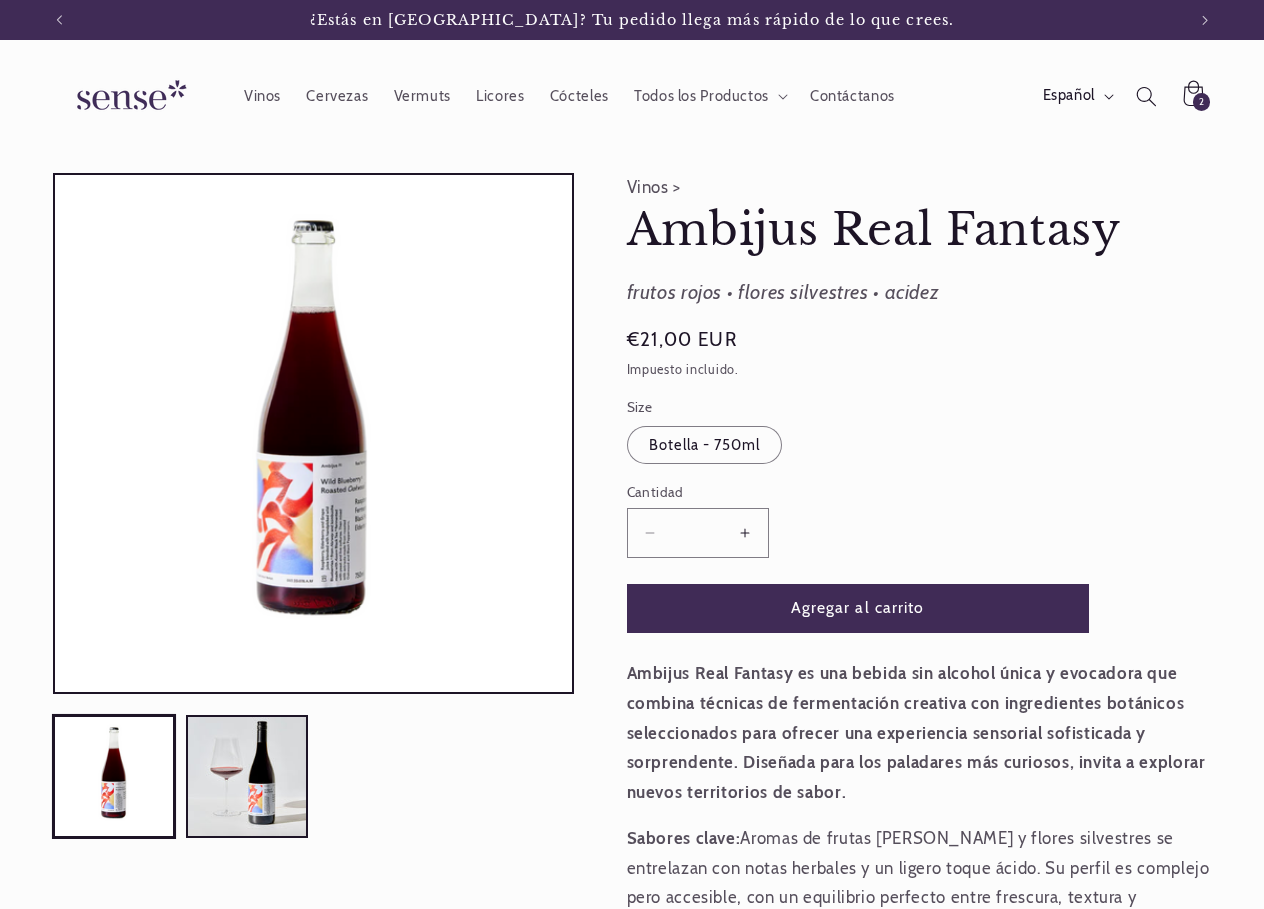 click on "Aumentar cantidad para Ambijus Real Fantasy" at bounding box center [745, 532] 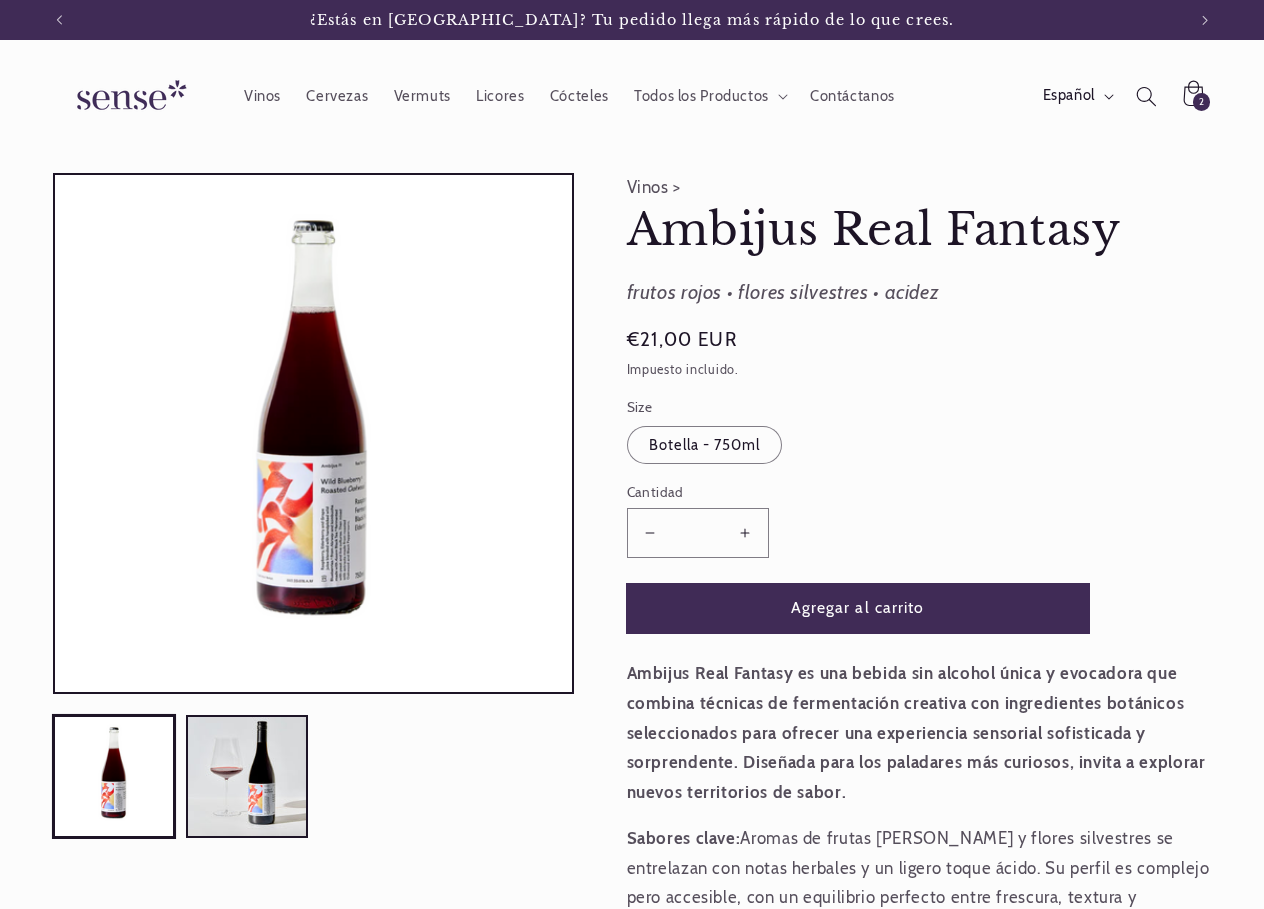 click on "Agregar al carrito" at bounding box center [858, 608] 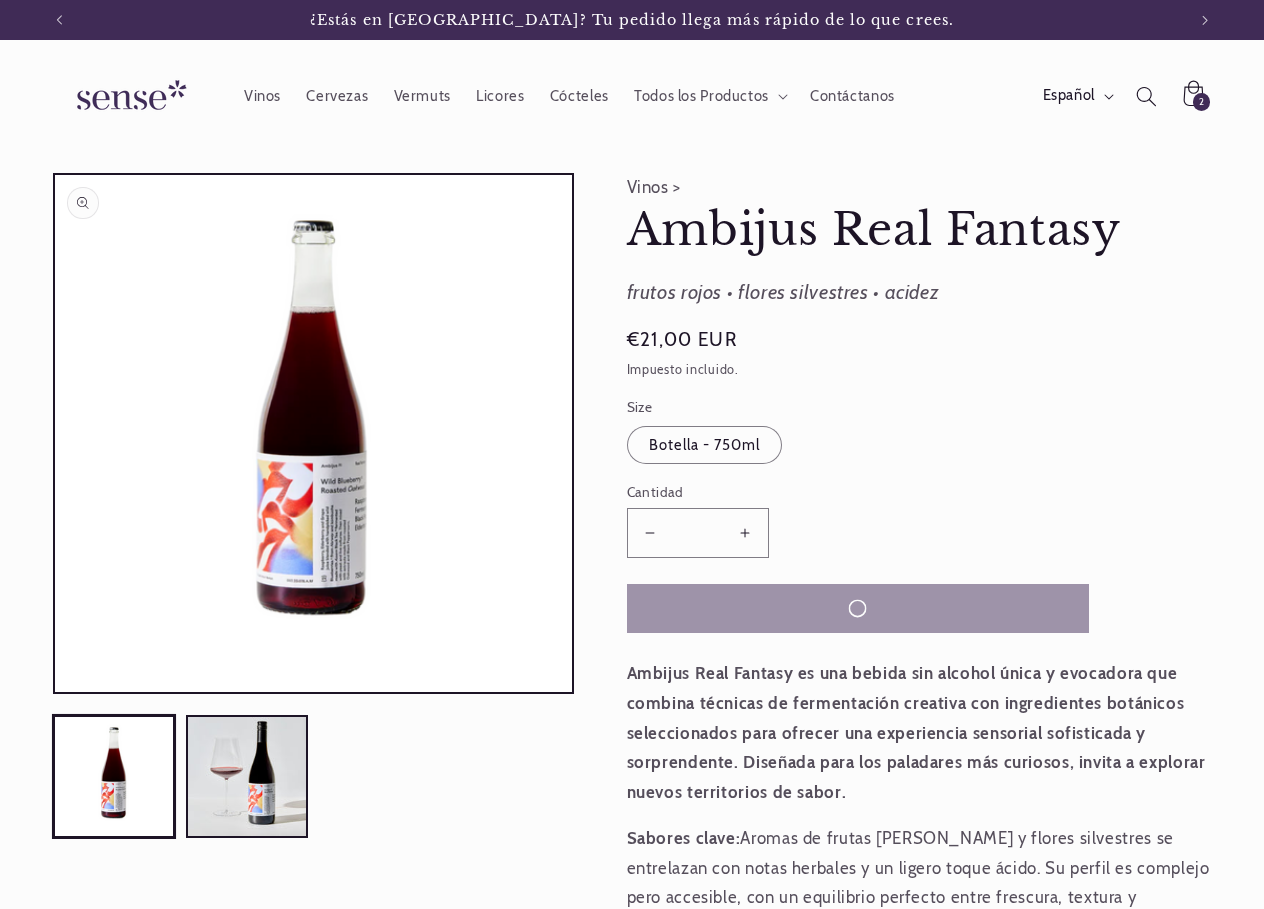 type on "*" 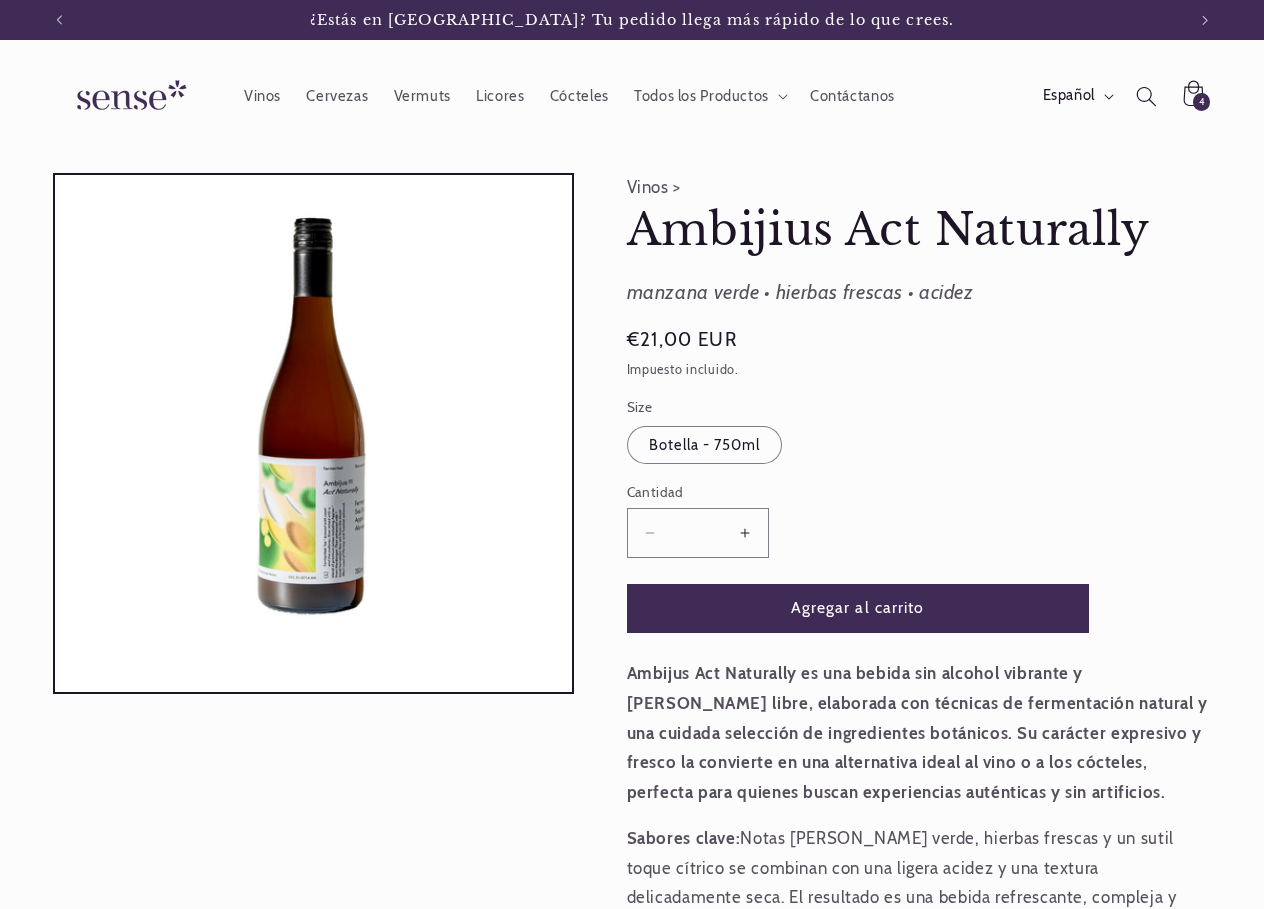 scroll, scrollTop: 0, scrollLeft: 0, axis: both 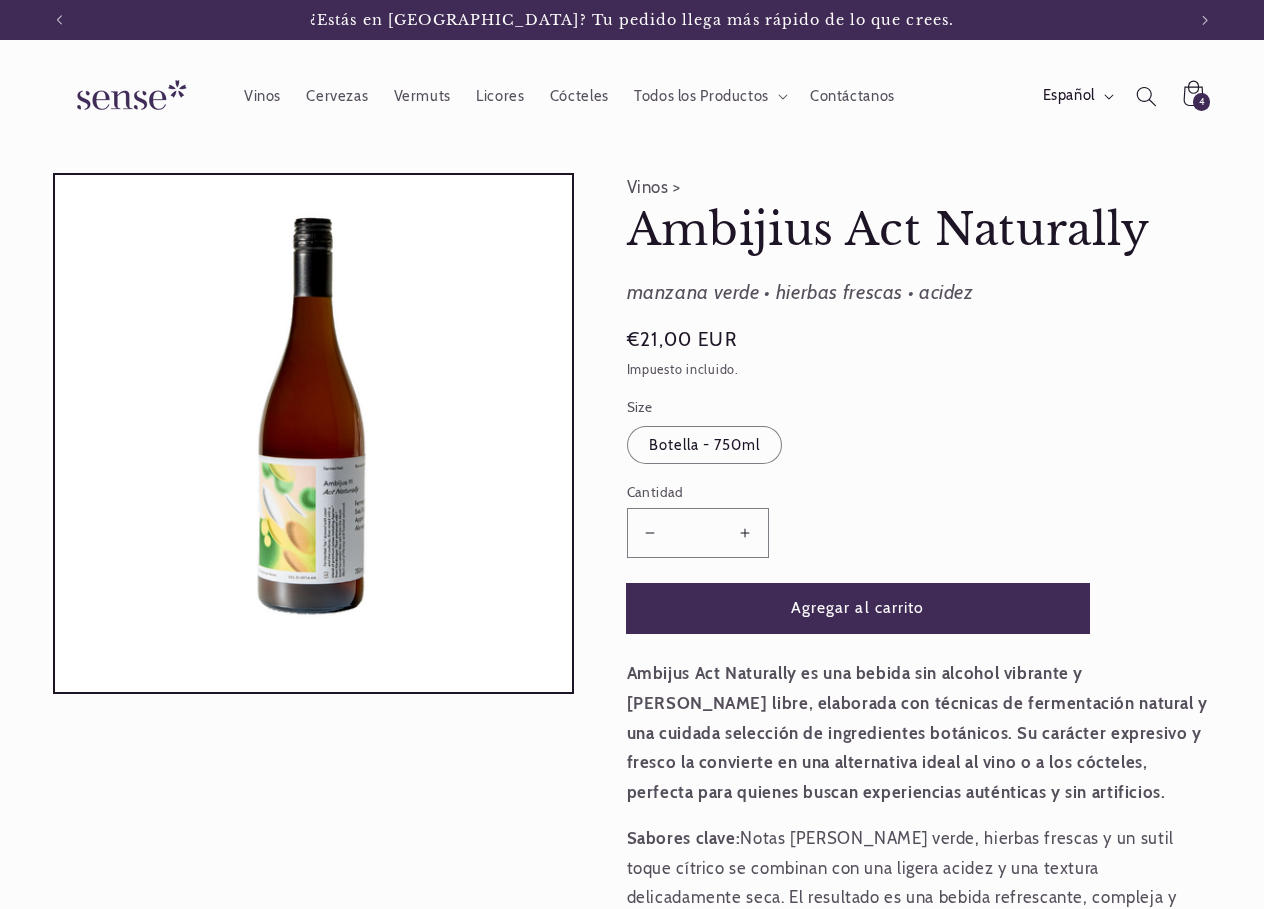 click on "Agregar al carrito" at bounding box center [858, 608] 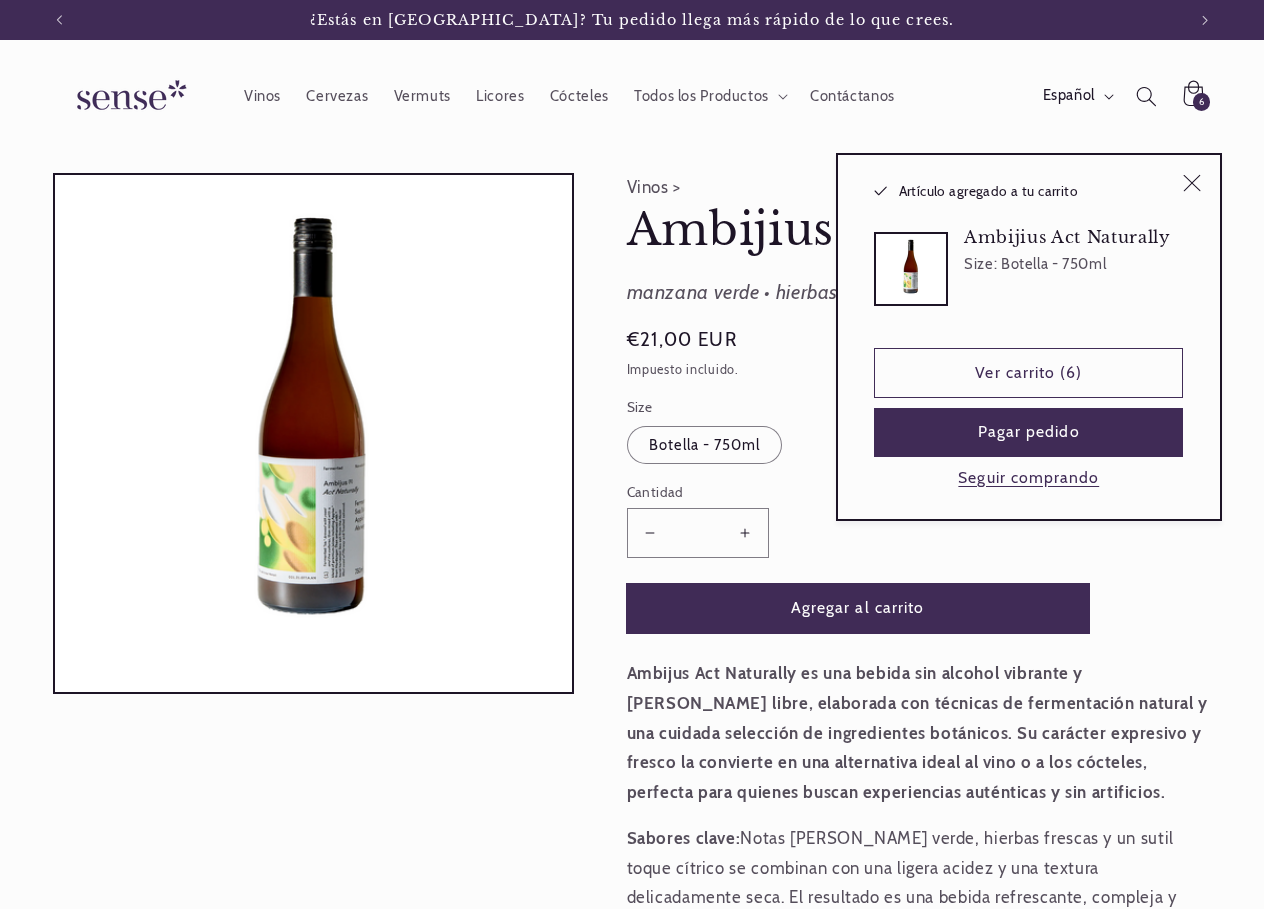 type on "*" 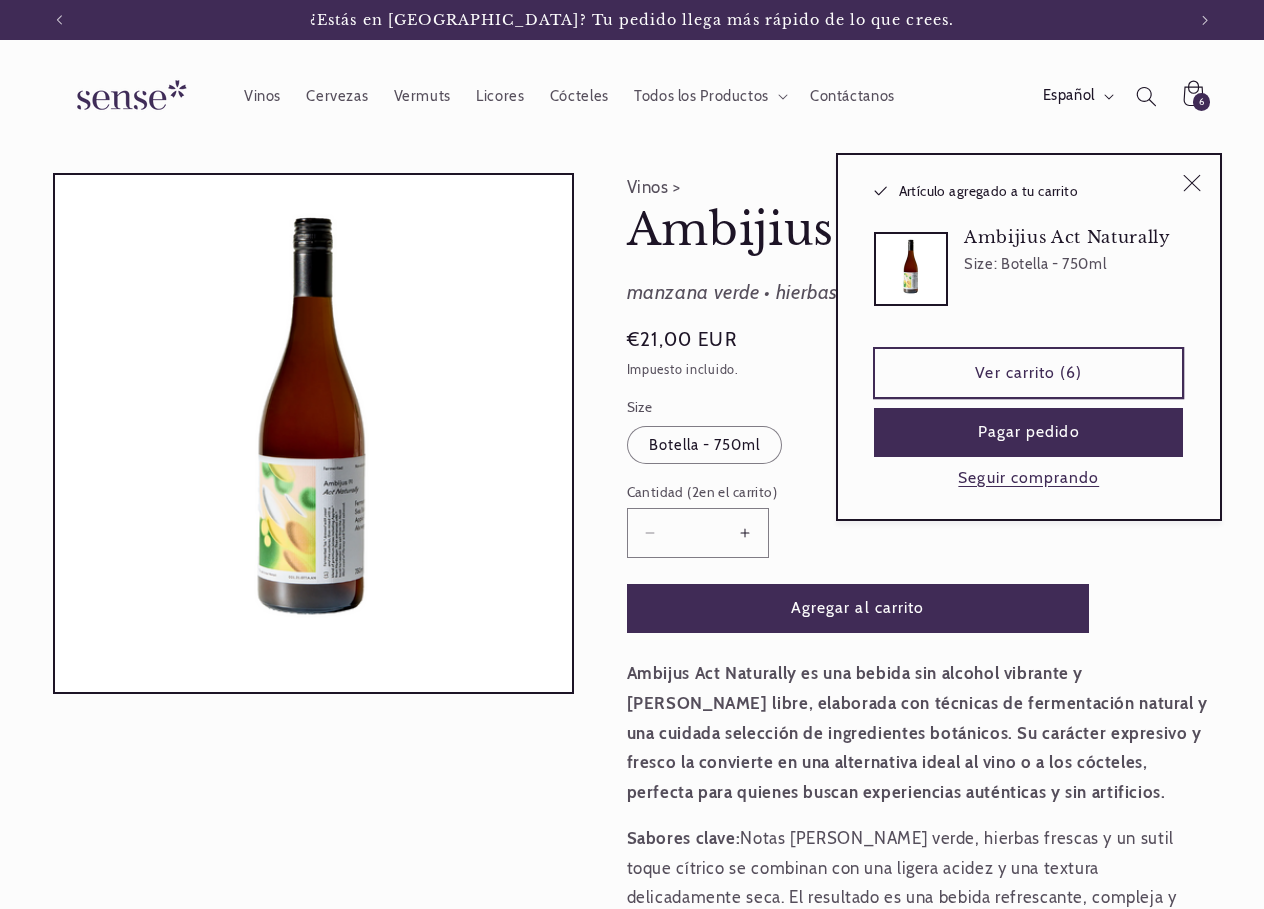 click on "Ver carrito (6)" at bounding box center [1028, 372] 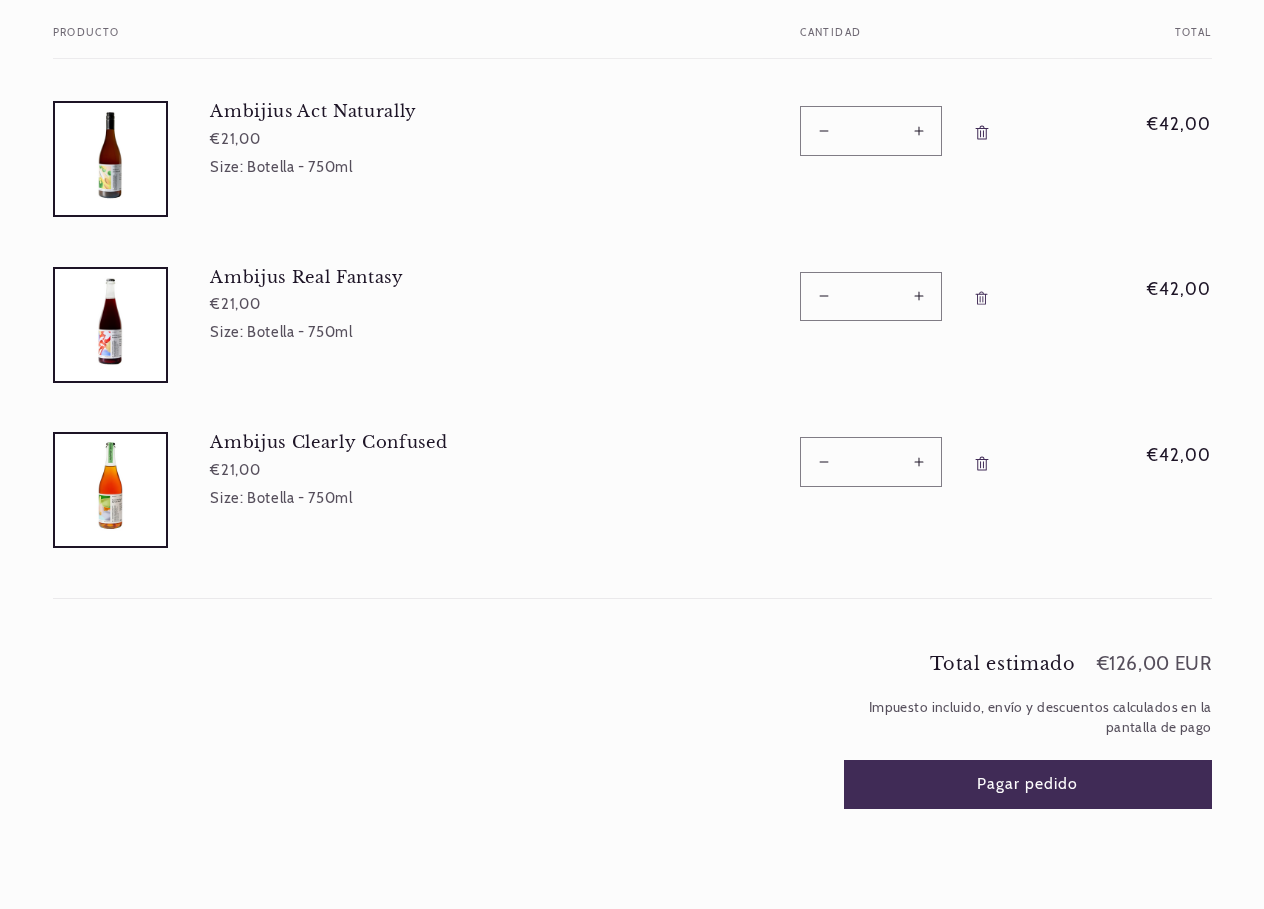 scroll, scrollTop: 0, scrollLeft: 0, axis: both 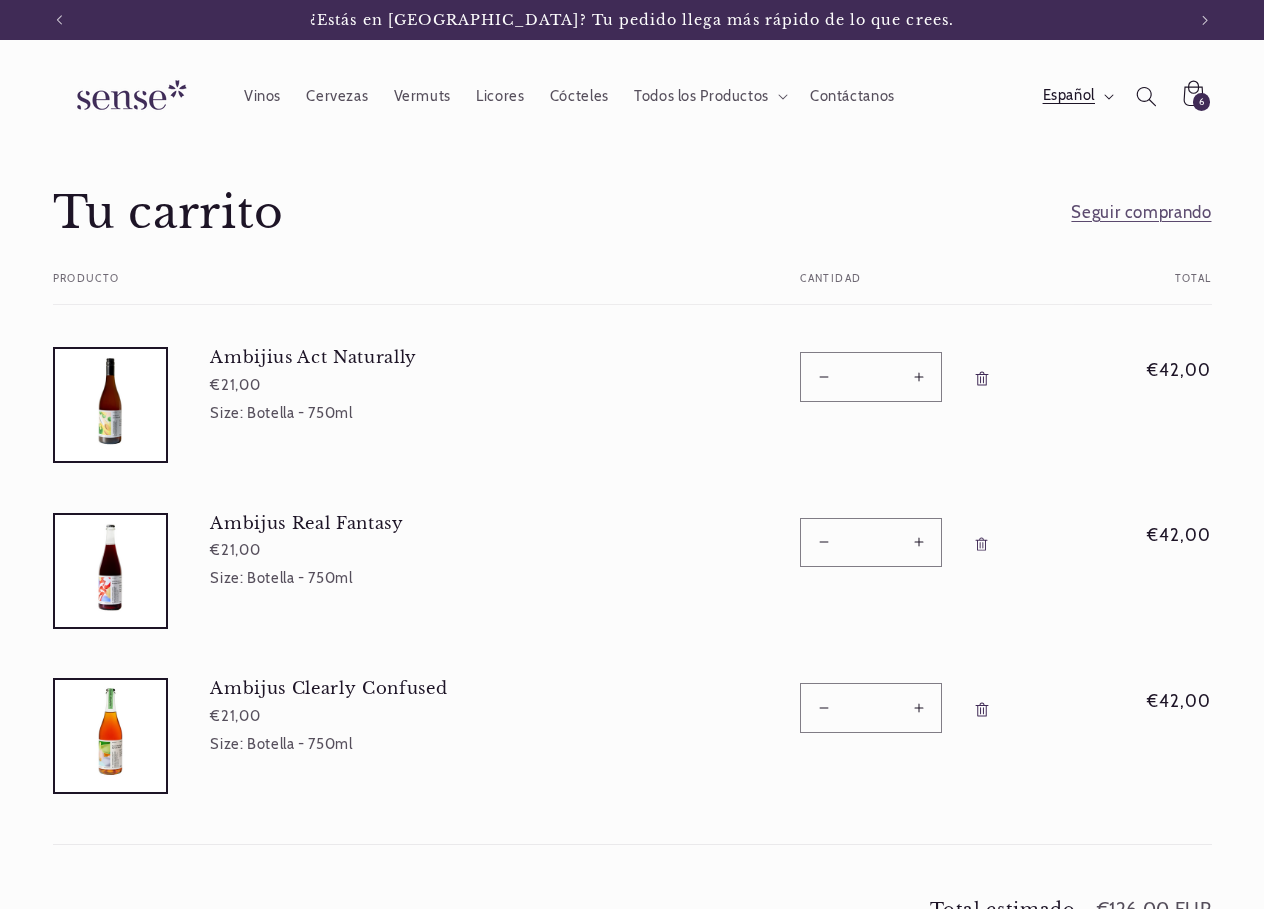 click on "Español" at bounding box center (1076, 96) 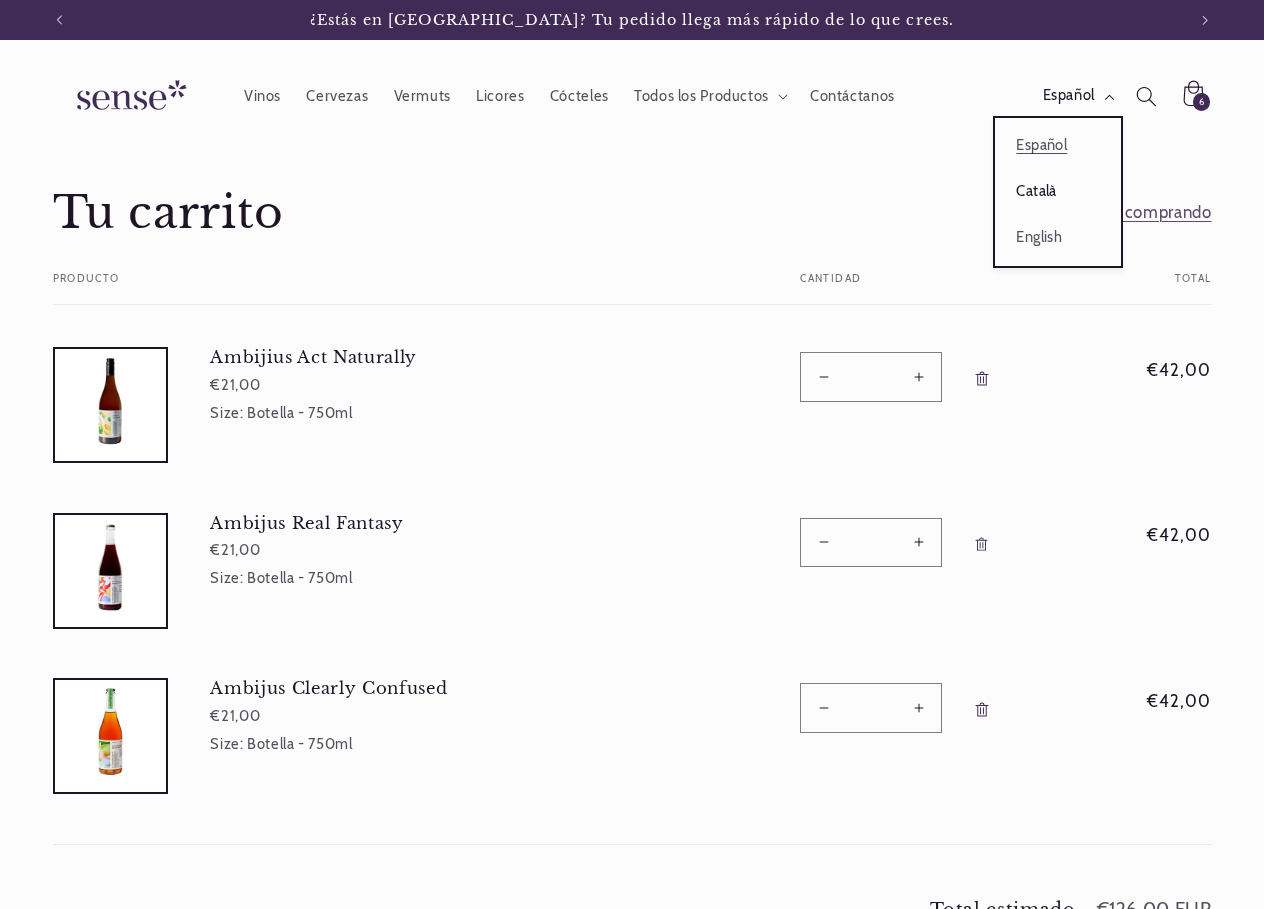 click on "Català" at bounding box center [1058, 192] 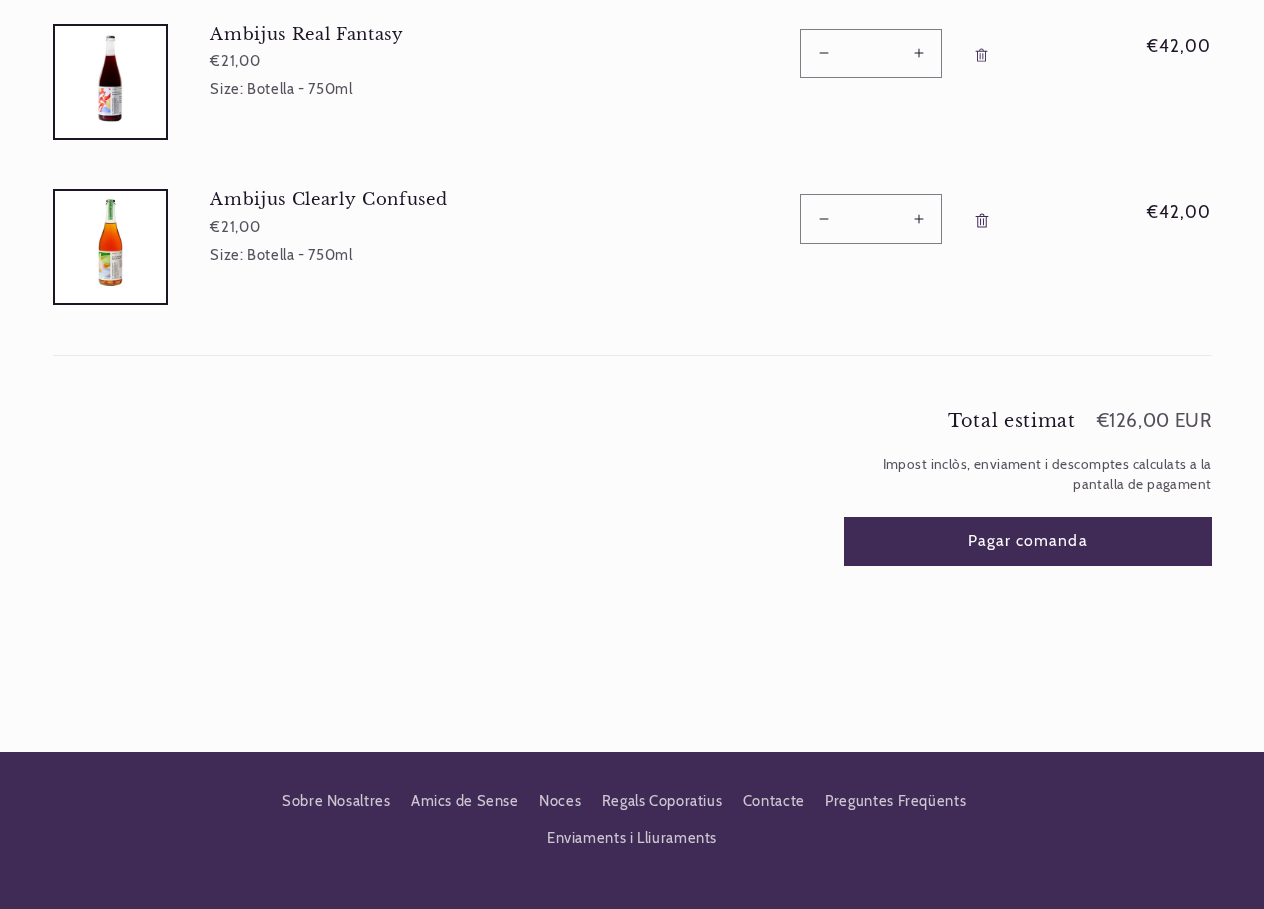 scroll, scrollTop: 500, scrollLeft: 0, axis: vertical 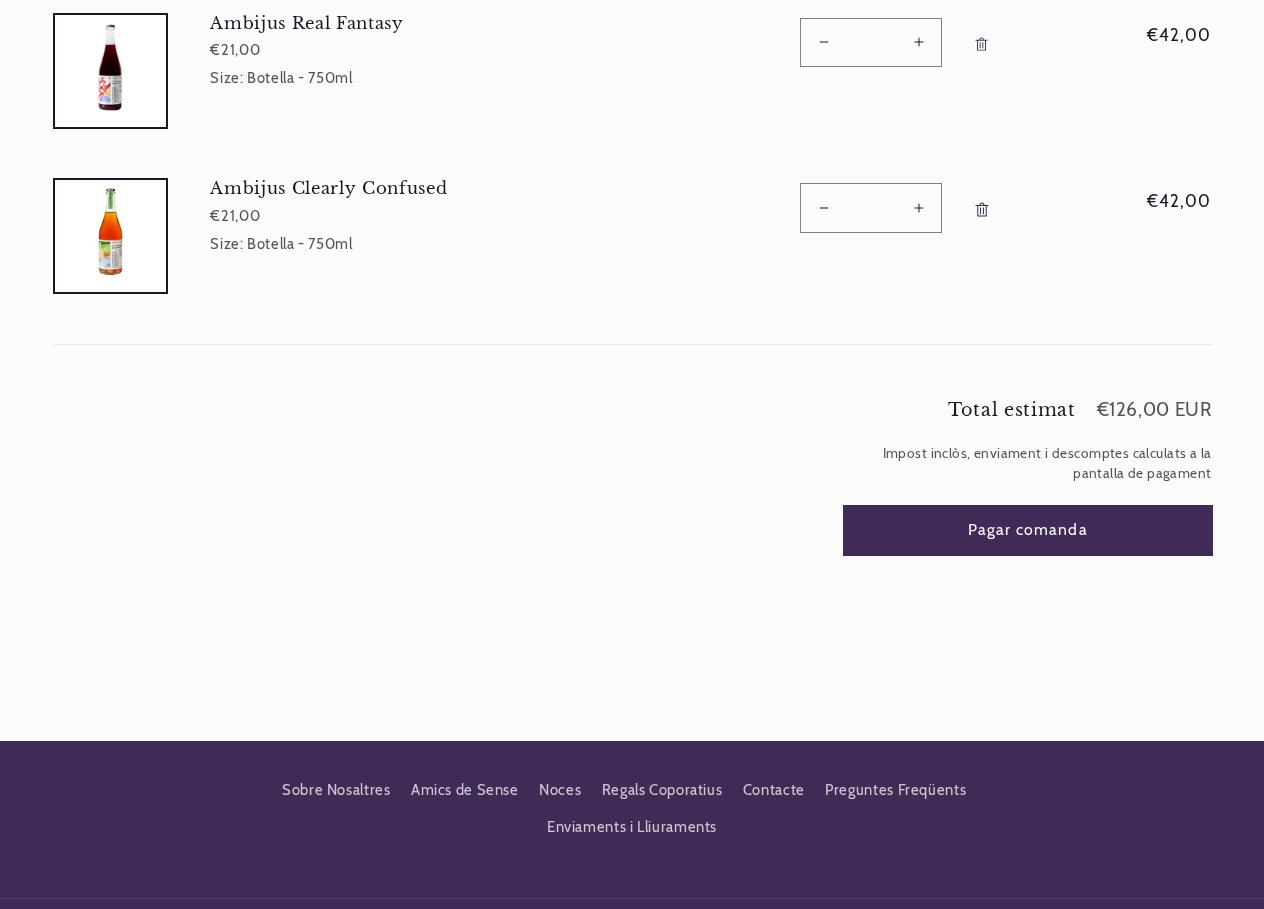 click on "Pagar comanda" at bounding box center (1028, 530) 